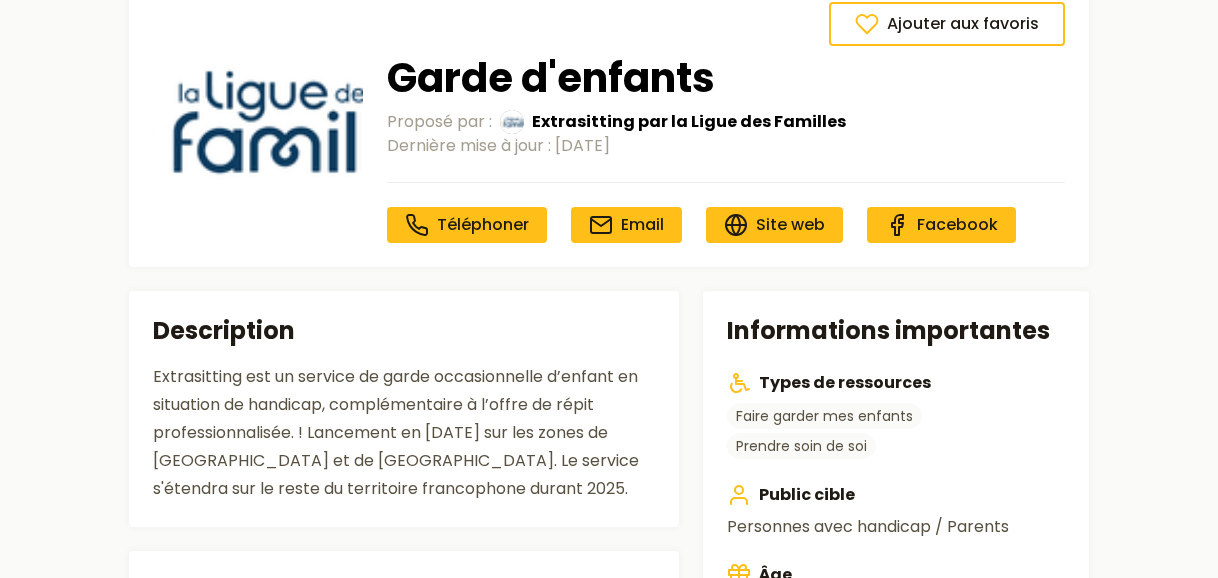 scroll, scrollTop: 0, scrollLeft: 0, axis: both 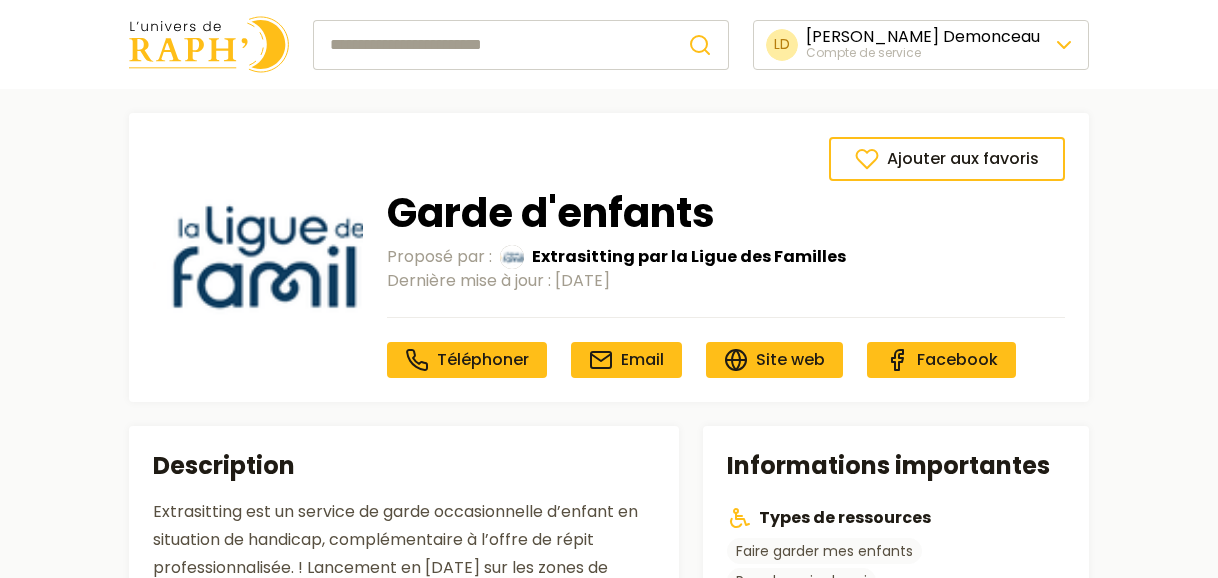 click at bounding box center (209, 44) 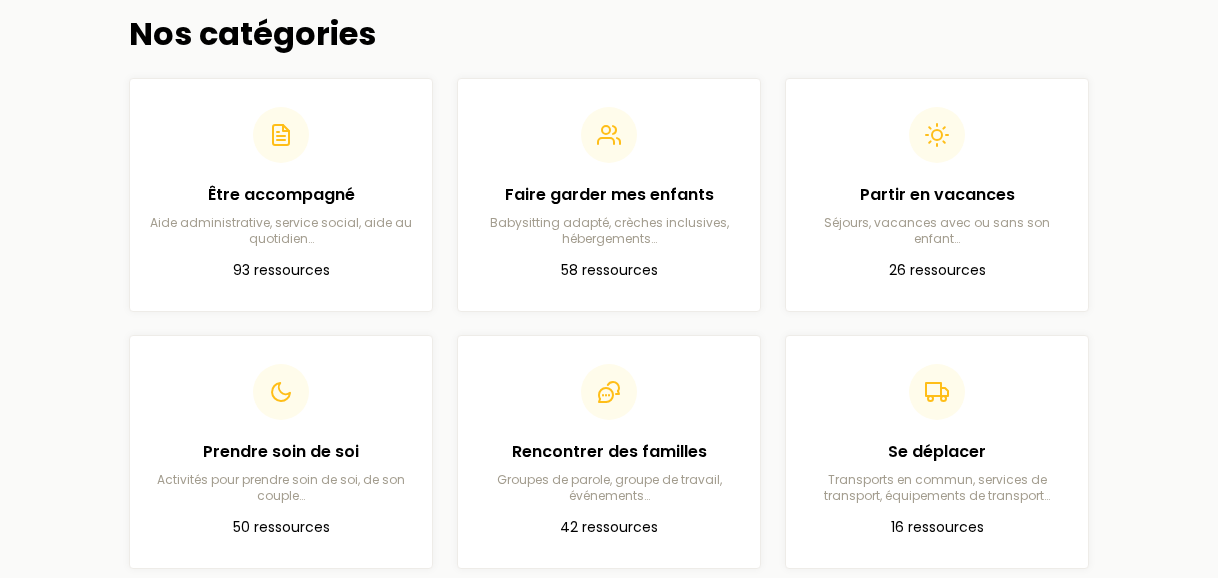 scroll, scrollTop: 672, scrollLeft: 0, axis: vertical 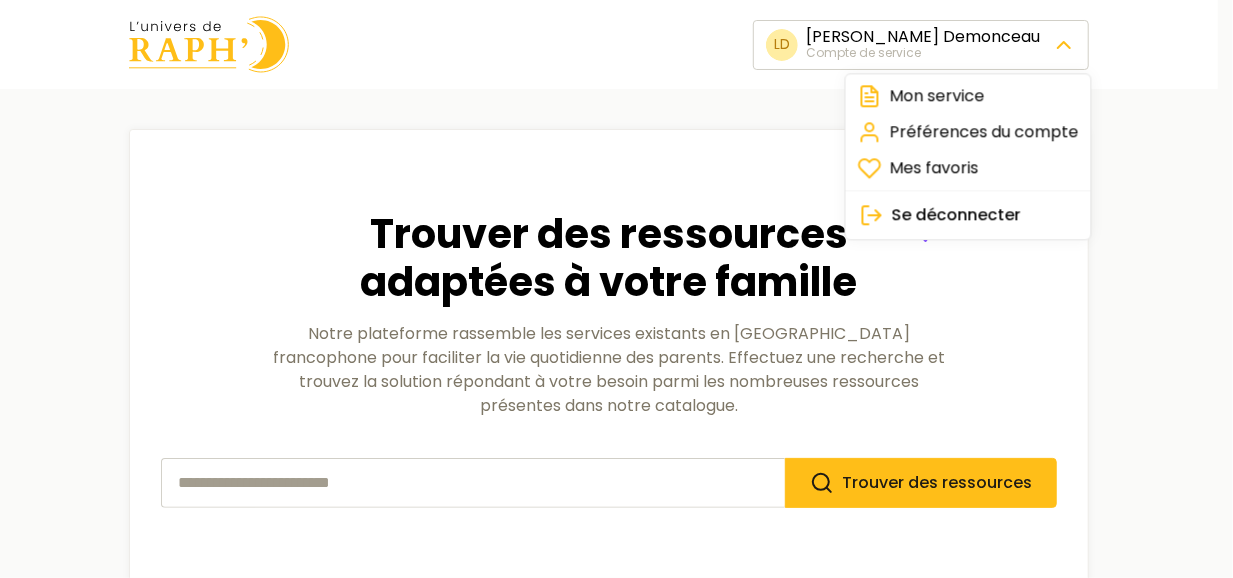 click on "LD Luca   Demonceau Compte de service Trouver des ressources adaptées à votre famille Notre plateforme rassemble les services existants en Belgique francophone pour faciliter la vie quotidienne des parents. Effectuez une recherche et trouvez la solution répondant à votre besoin parmi les nombreuses ressources présentes dans notre catalogue. Trouver des ressources Nos catégories Être accompagné Aide administrative, service social, aide au quotidien… 93   ressources Faire garder mes enfants Babysitting adapté, crèches inclusives, hébergements… 58   ressources Partir en vacances Séjours, vacances avec ou sans son enfant… 26   ressources Prendre soin de soi Activités pour prendre soin de soi, de son couple… 50   ressources Rencontrer des familles Groupes de parole, groupe de travail,  événements… 42   ressources Se déplacer Transports en commun, services de transport, équipements de transport… 16   ressources S'engager Groupes de travail, bénévolat, actions pour le handicap… 23" at bounding box center [616, 1092] 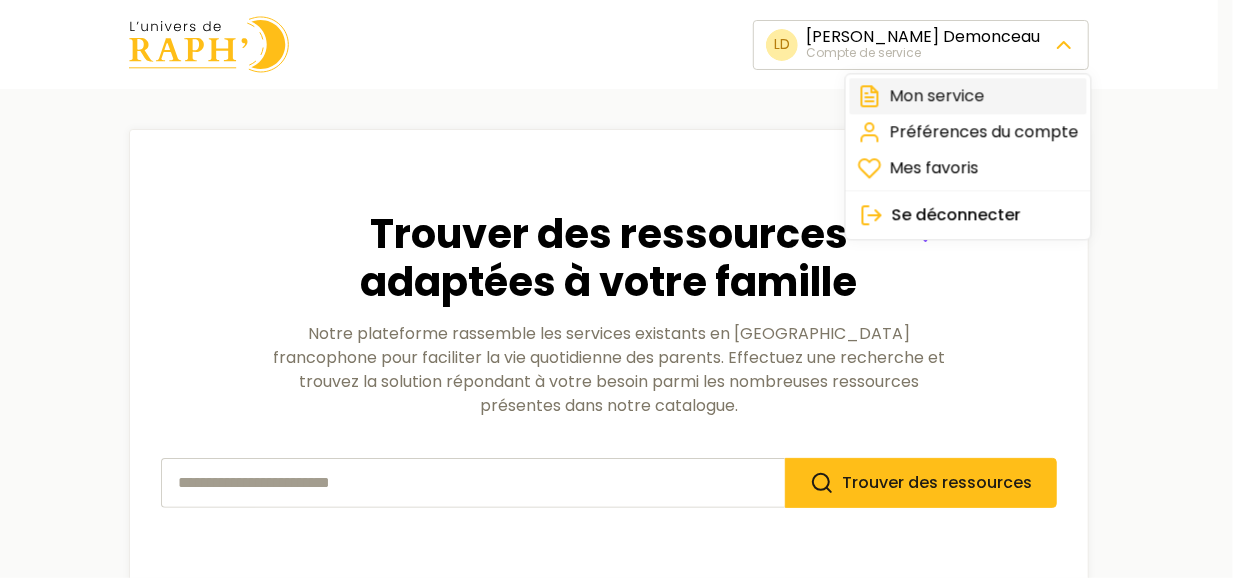 click on "Mon service" at bounding box center [968, 96] 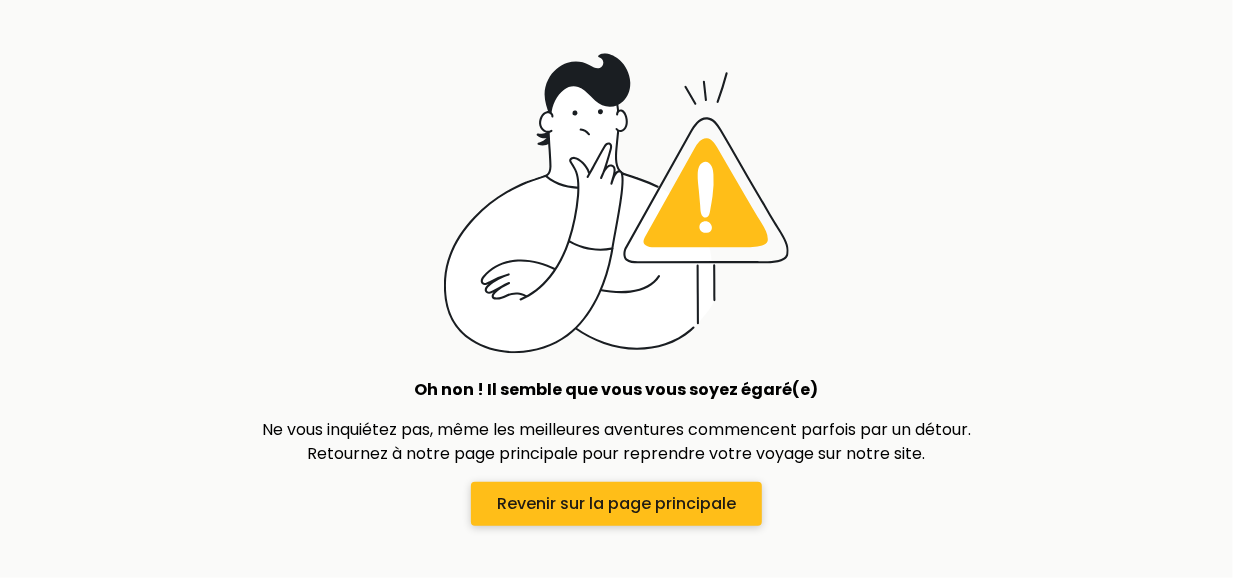 click on "Revenir sur la page principale" at bounding box center [616, 504] 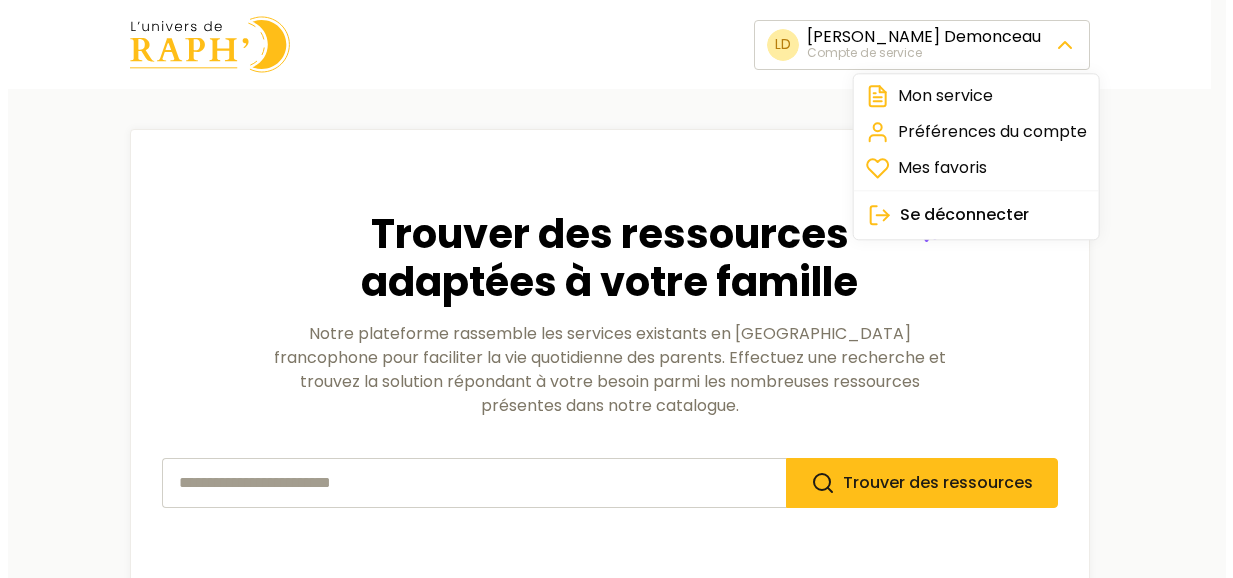 click on "LD Luca   Demonceau Compte de service Trouver des ressources adaptées à votre famille Notre plateforme rassemble les services existants en Belgique francophone pour faciliter la vie quotidienne des parents. Effectuez une recherche et trouvez la solution répondant à votre besoin parmi les nombreuses ressources présentes dans notre catalogue. Trouver des ressources Nos catégories Être accompagné Aide administrative, service social, aide au quotidien… 93   ressources Faire garder mes enfants Babysitting adapté, crèches inclusives, hébergements… 58   ressources Partir en vacances Séjours, vacances avec ou sans son enfant… 26   ressources Prendre soin de soi Activités pour prendre soin de soi, de son couple… 50   ressources Rencontrer des familles Groupes de parole, groupe de travail,  événements… 42   ressources Se déplacer Transports en commun, services de transport, équipements de transport… 16   ressources S'engager Groupes de travail, bénévolat, actions pour le handicap… 23" at bounding box center (609, 1092) 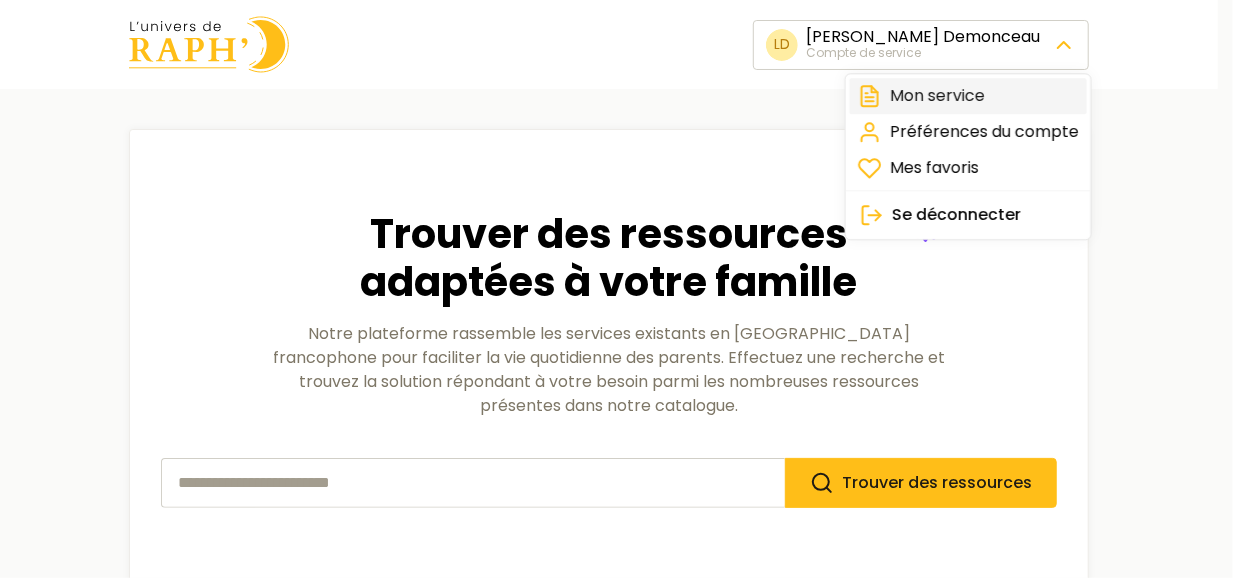 click on "Mon service" at bounding box center [968, 96] 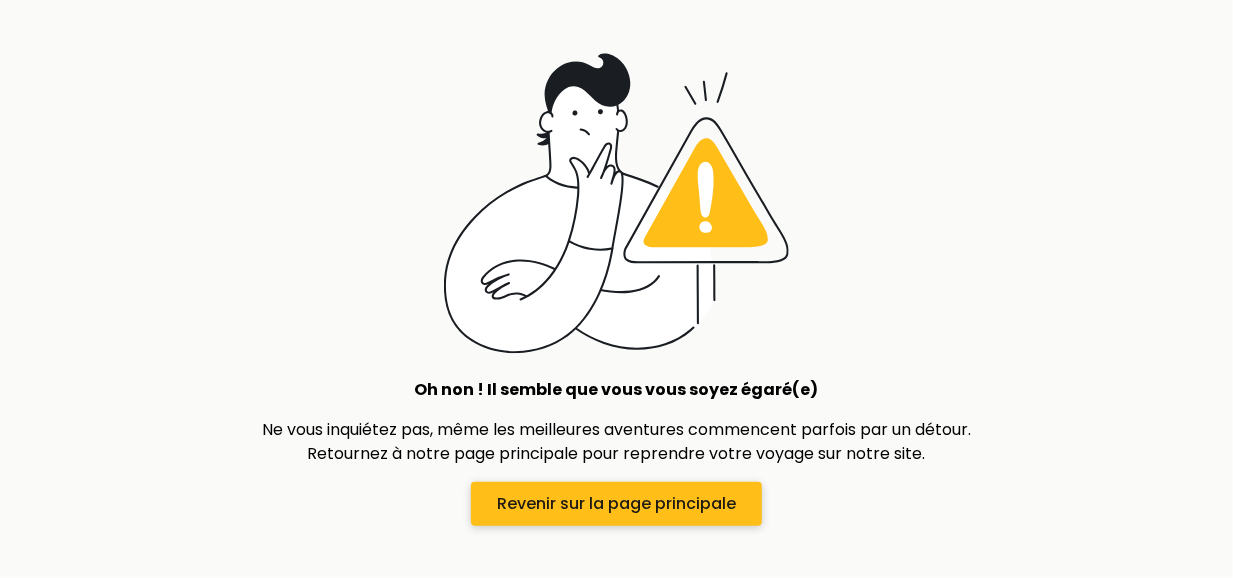 click on "Revenir sur la page principale" at bounding box center (616, 504) 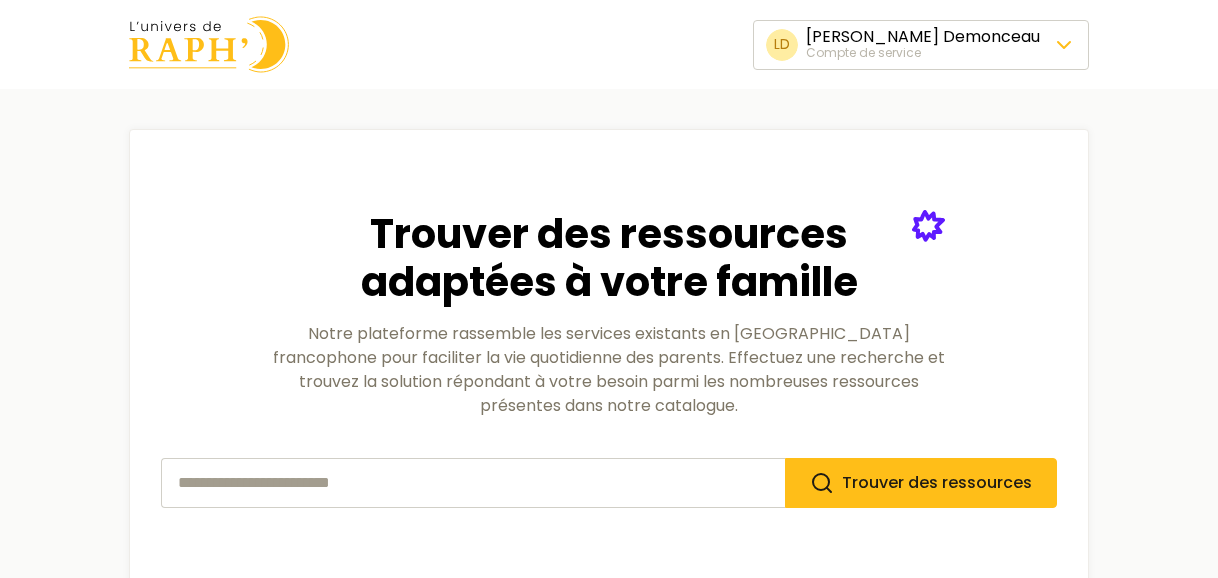 click at bounding box center [209, 44] 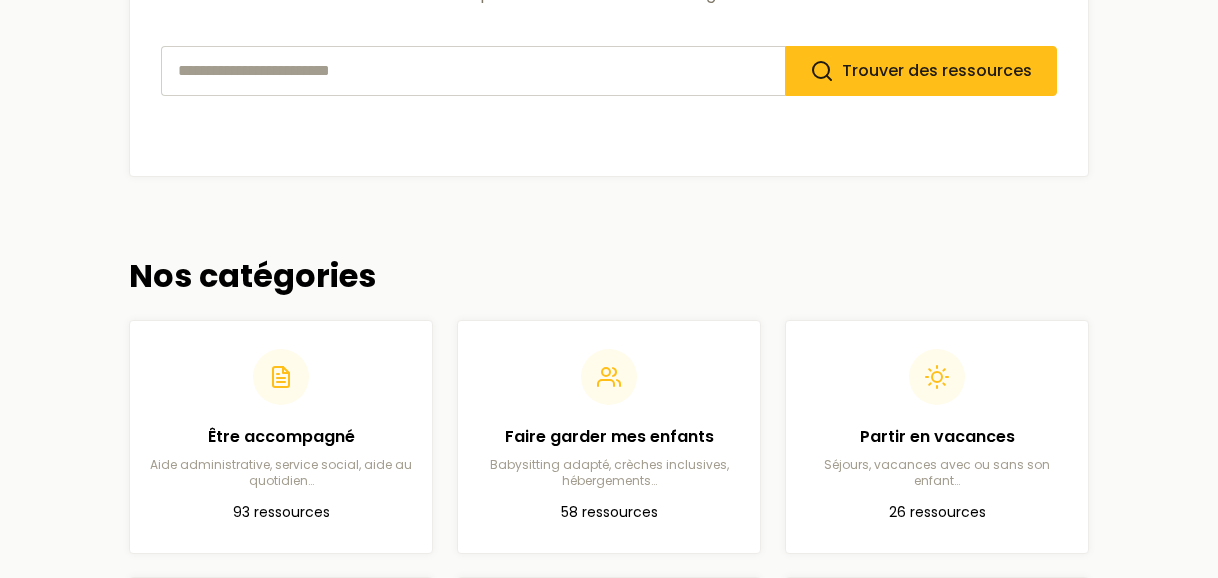 scroll, scrollTop: 0, scrollLeft: 0, axis: both 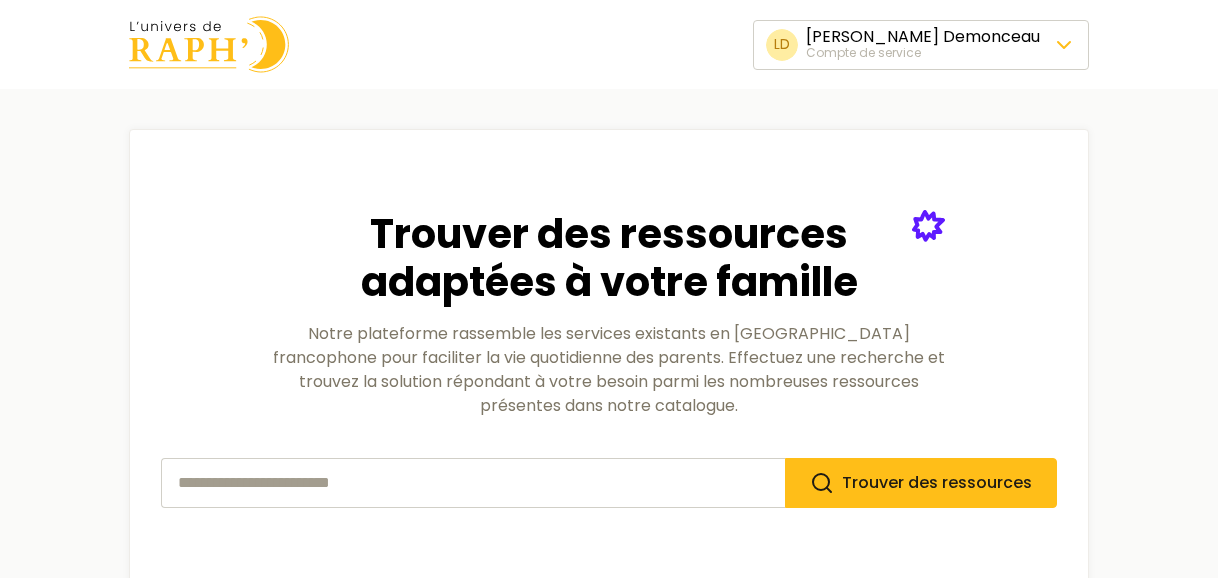 click on "LD Luca   Demonceau Compte de service Trouver des ressources adaptées à votre famille Notre plateforme rassemble les services existants en Belgique francophone pour faciliter la vie quotidienne des parents. Effectuez une recherche et trouvez la solution répondant à votre besoin parmi les nombreuses ressources présentes dans notre catalogue. Trouver des ressources Nos catégories Être accompagné Aide administrative, service social, aide au quotidien… 93   ressources Faire garder mes enfants Babysitting adapté, crèches inclusives, hébergements… 58   ressources Partir en vacances Séjours, vacances avec ou sans son enfant… 26   ressources Prendre soin de soi Activités pour prendre soin de soi, de son couple… 50   ressources Rencontrer des familles Groupes de parole, groupe de travail,  événements… 42   ressources Se déplacer Transports en commun, services de transport, équipements de transport… 16   ressources S'engager Groupes de travail, bénévolat, actions pour le handicap… 23" at bounding box center [609, 1092] 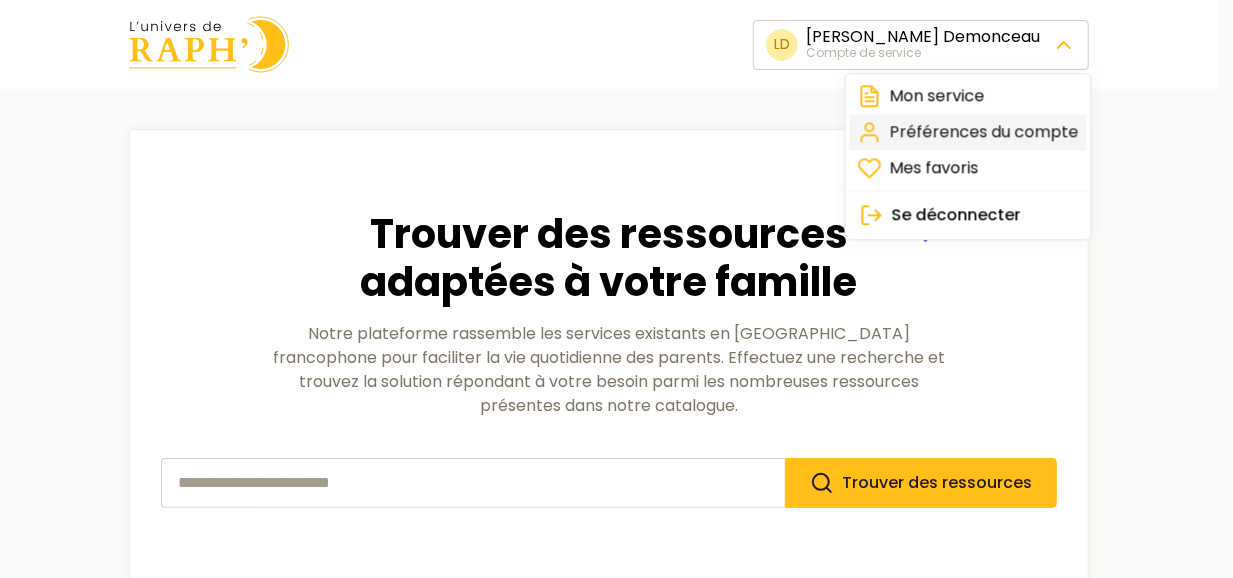 click on "Préférences du compte" at bounding box center [968, 132] 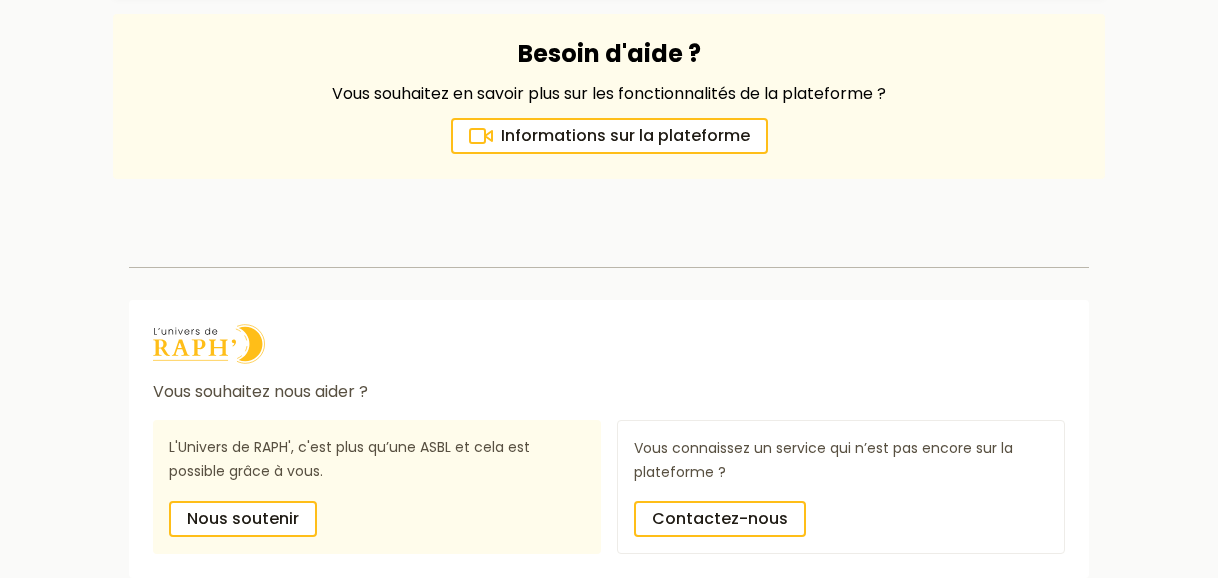 scroll, scrollTop: 0, scrollLeft: 0, axis: both 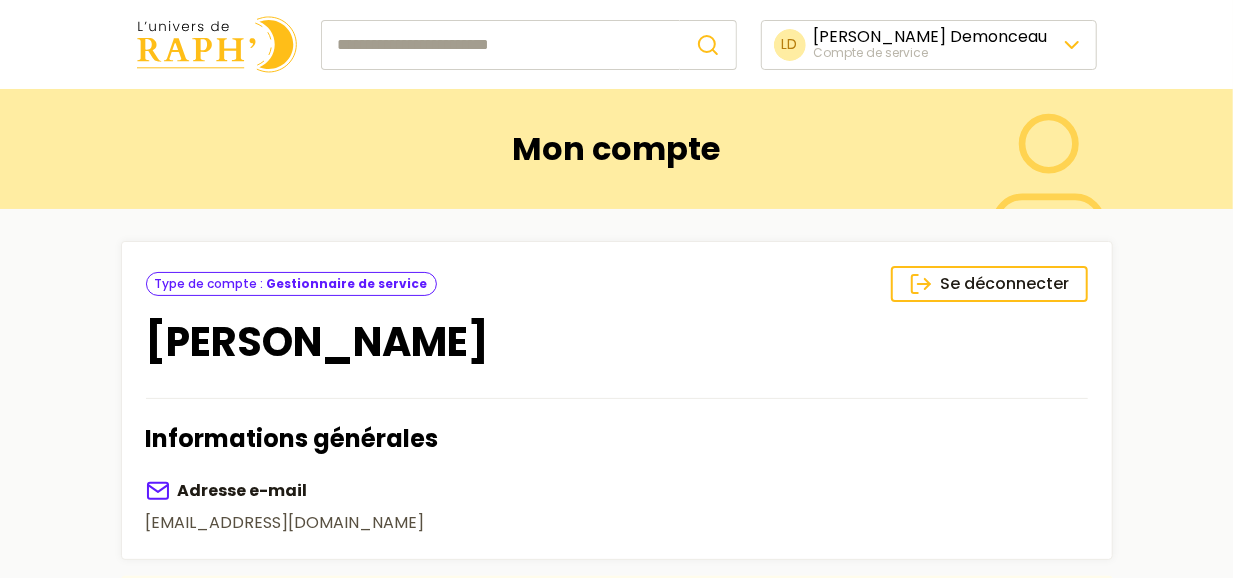 click on "LD Luca   Demonceau Compte de service Mon compte Se déconnecter Type de compte :   Gestionnaire de service Luca Demonceau Informations générales Adresse e-mail tirou257@hotmail.com Besoin d'aide ? Vous souhaitez en savoir plus sur les fonctionnalités de la plateforme ? Informations sur la plateforme Vous souhaitez nous aider ? L'Univers de RAPH', c'est plus qu’une ASBL et cela est possible grâce à vous. Nous soutenir Vous connaissez un service qui n’est pas encore sur la plateforme ? Contactez-nous ©  2025  Tout droit réservé Préférences de cookies Privacy policy À propos de l'Univers de RAPH' by" at bounding box center (616, 614) 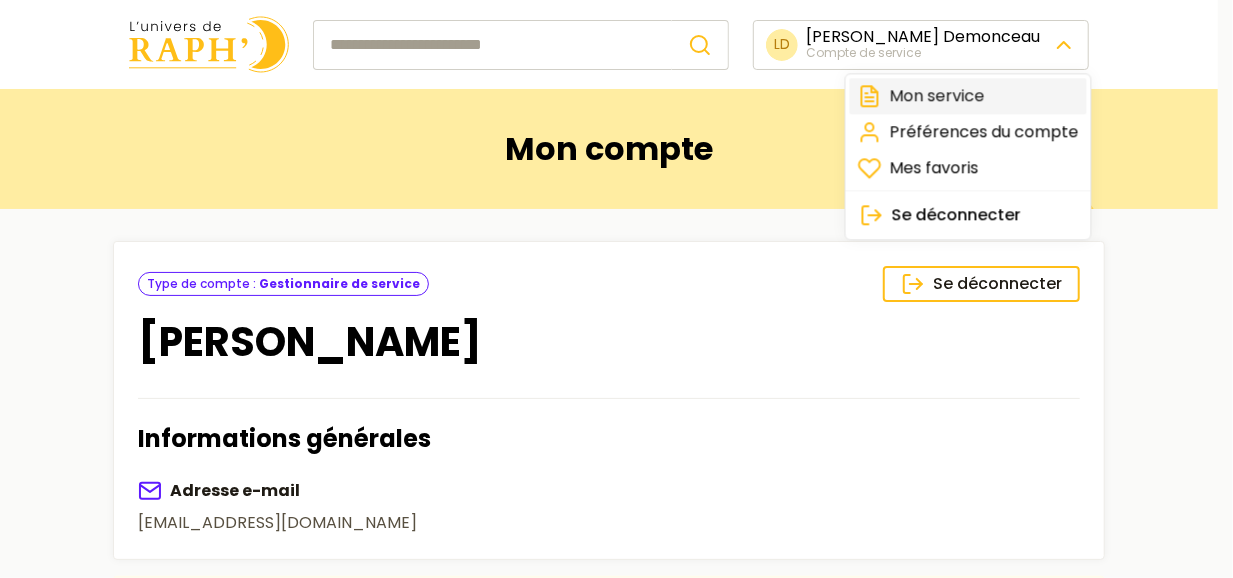 click on "Mon service" at bounding box center [968, 96] 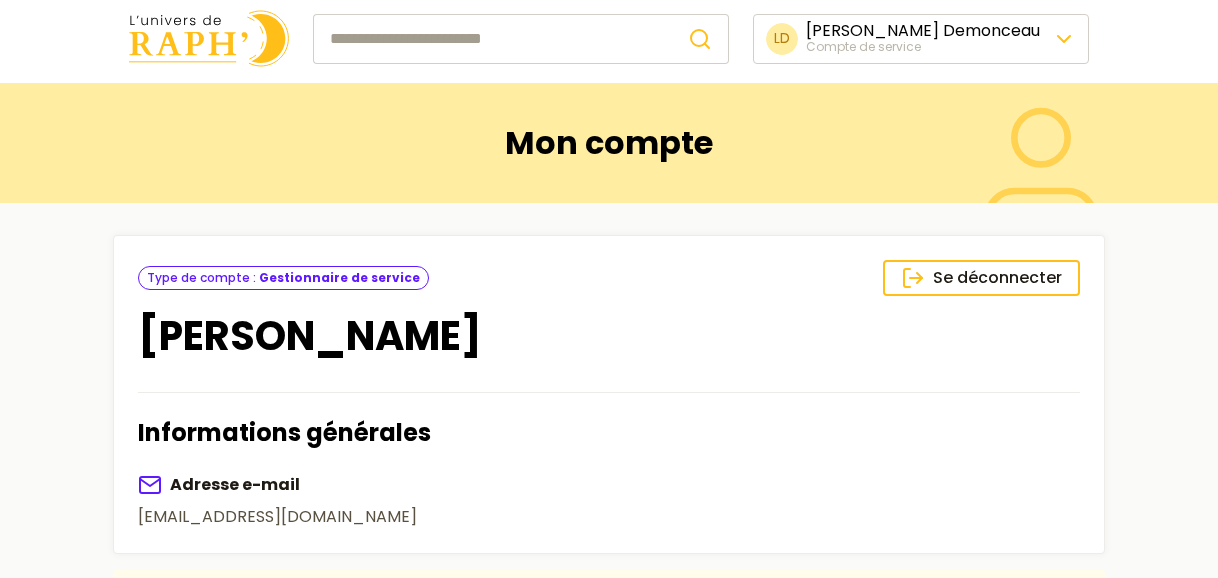scroll, scrollTop: 0, scrollLeft: 0, axis: both 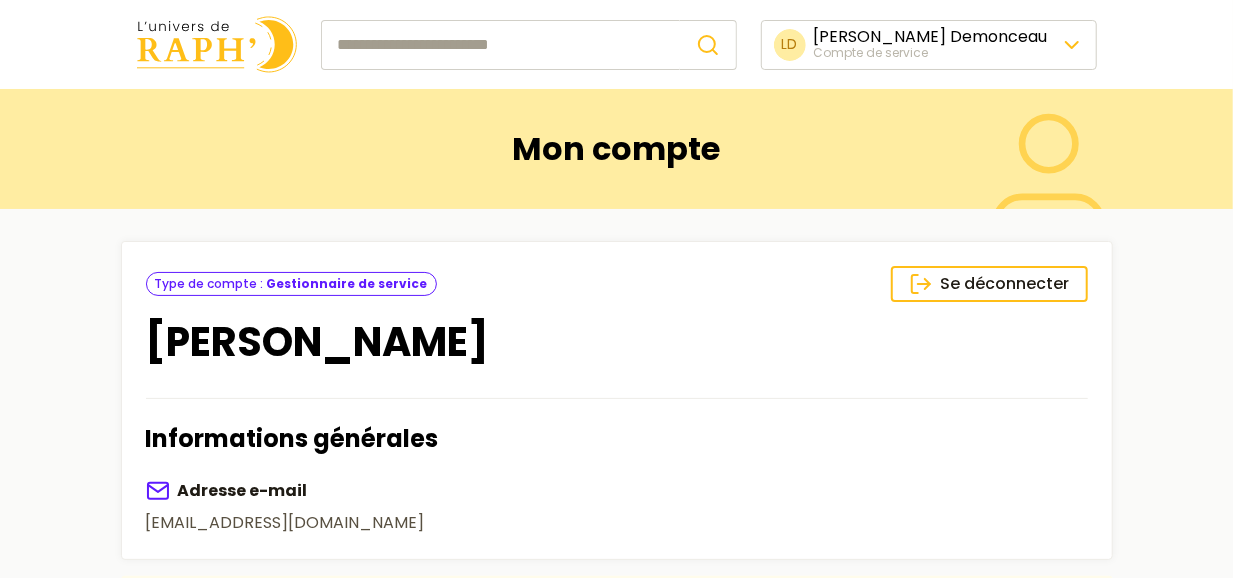 click on "LD Luca   Demonceau Compte de service Mon compte Se déconnecter Type de compte :   Gestionnaire de service Luca Demonceau Informations générales Adresse e-mail tirou257@hotmail.com Besoin d'aide ? Vous souhaitez en savoir plus sur les fonctionnalités de la plateforme ? Informations sur la plateforme Vous souhaitez nous aider ? L'Univers de RAPH', c'est plus qu’une ASBL et cela est possible grâce à vous. Nous soutenir Vous connaissez un service qui n’est pas encore sur la plateforme ? Contactez-nous ©  2025  Tout droit réservé Préférences de cookies Privacy policy À propos de l'Univers de RAPH' by" at bounding box center (616, 614) 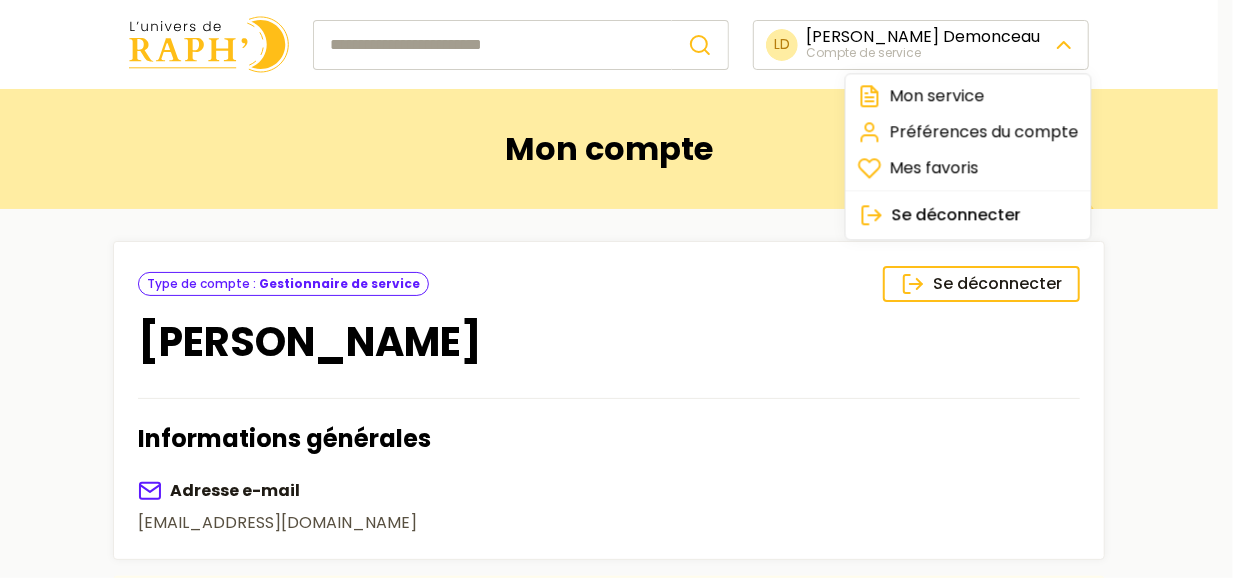click on "Se déconnecter" at bounding box center [956, 215] 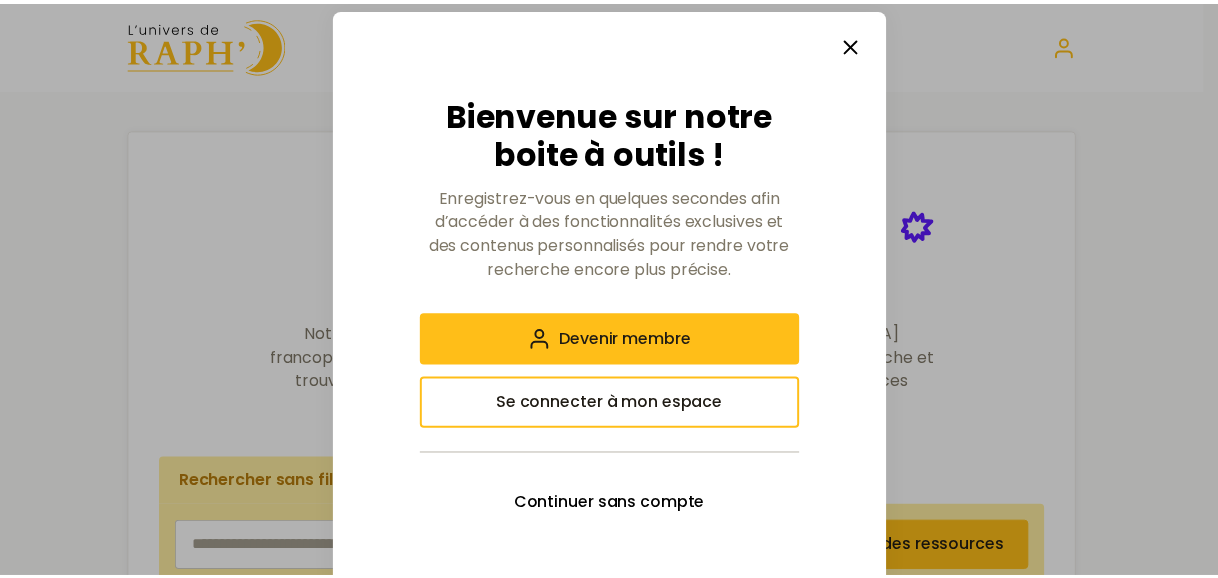 scroll, scrollTop: 0, scrollLeft: 0, axis: both 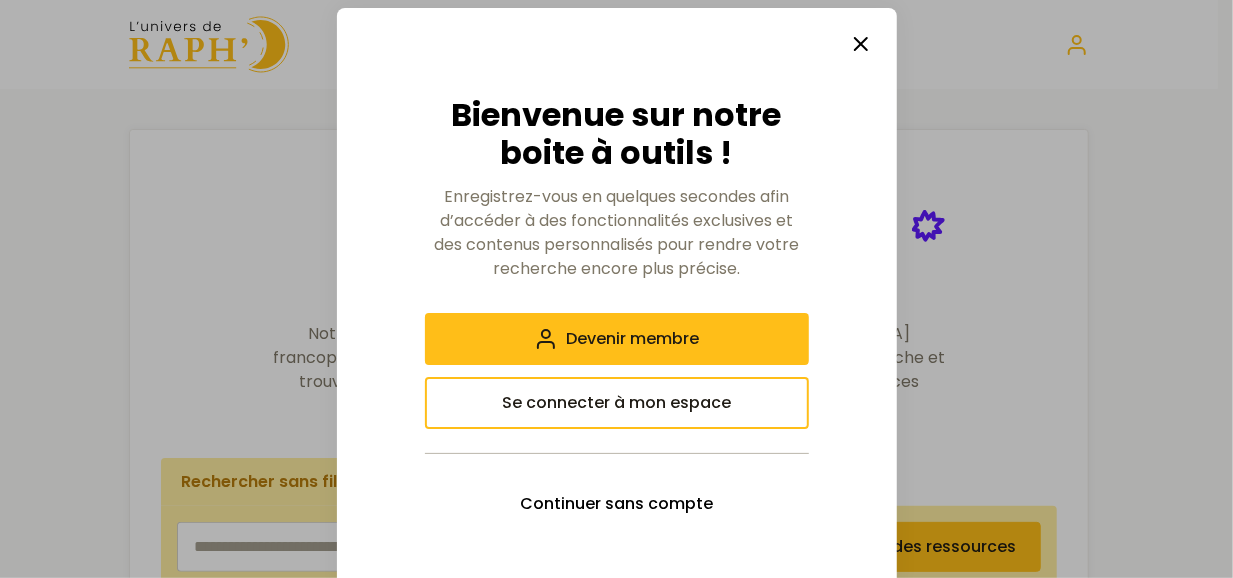 click 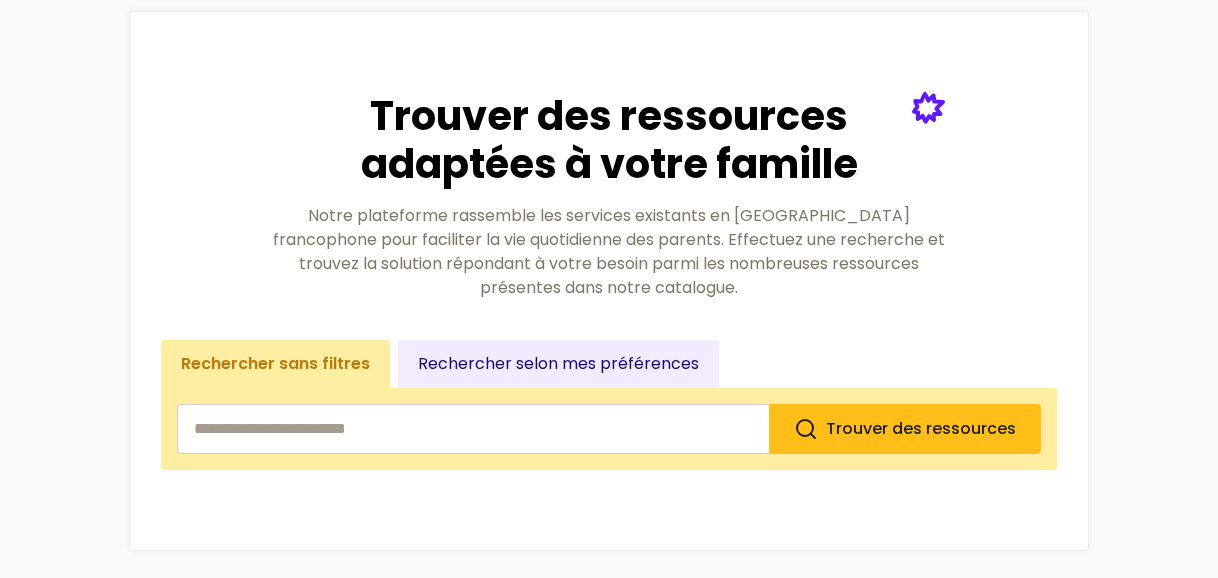 scroll, scrollTop: 0, scrollLeft: 0, axis: both 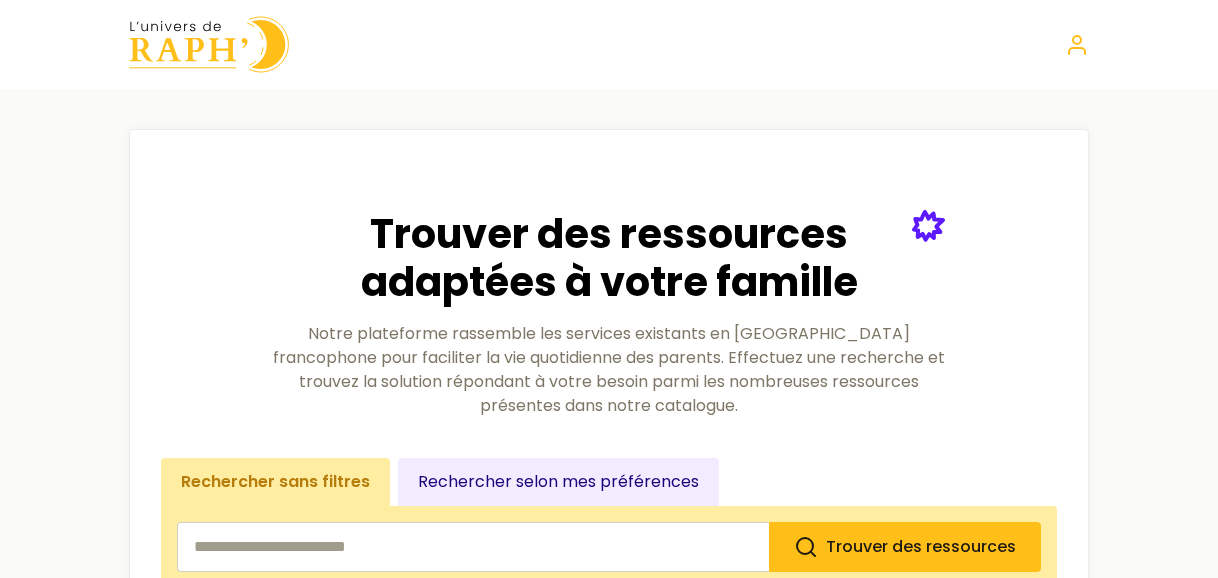 click at bounding box center (609, 44) 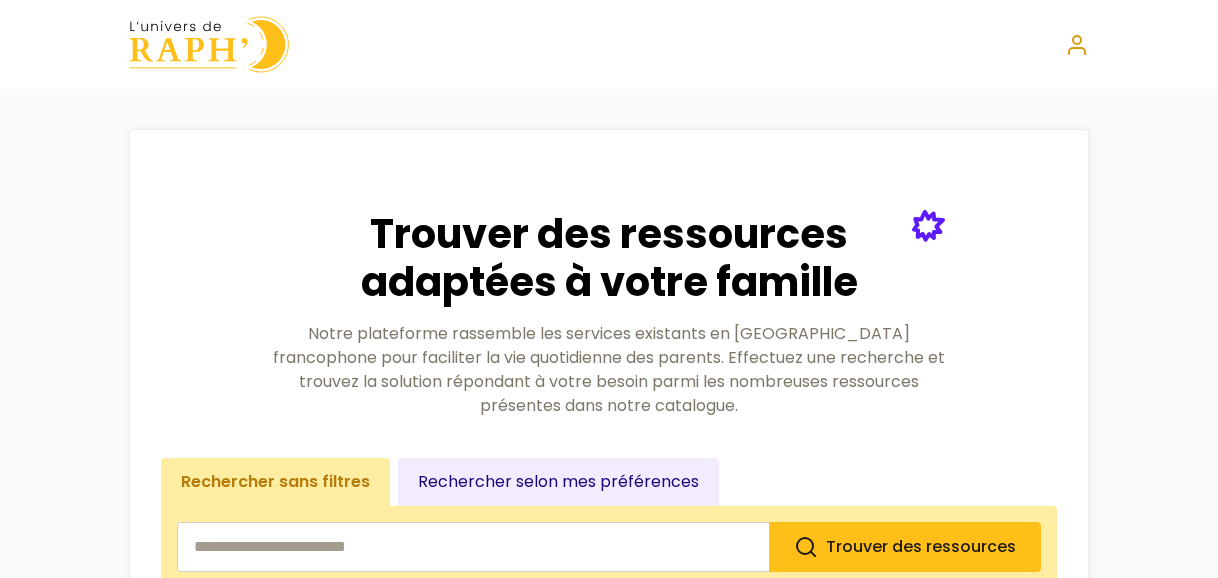 click 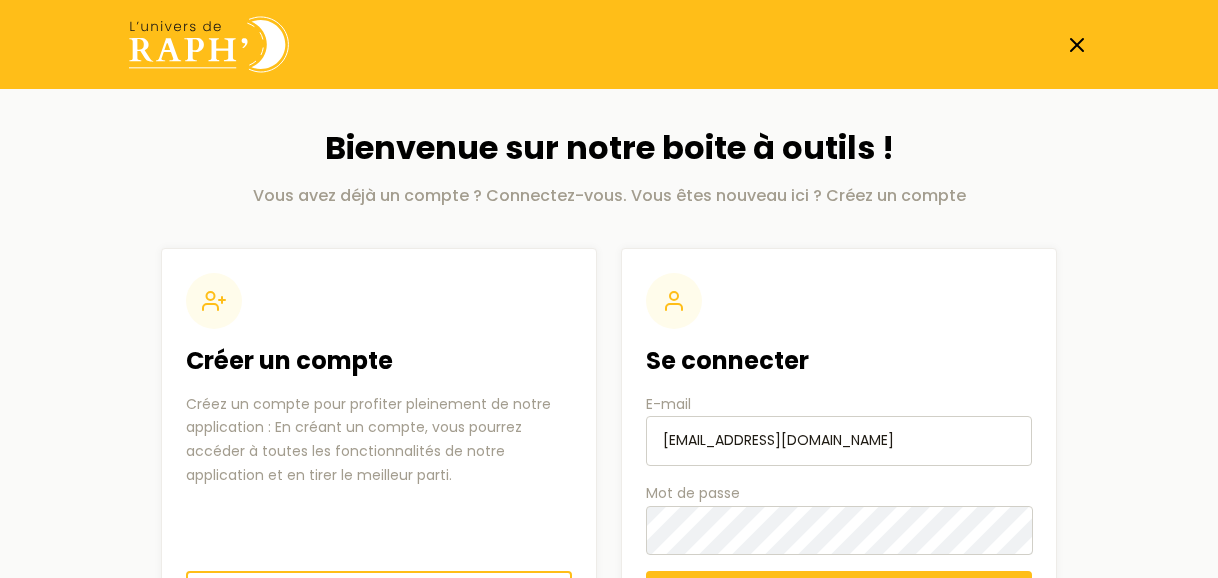 scroll, scrollTop: 100, scrollLeft: 0, axis: vertical 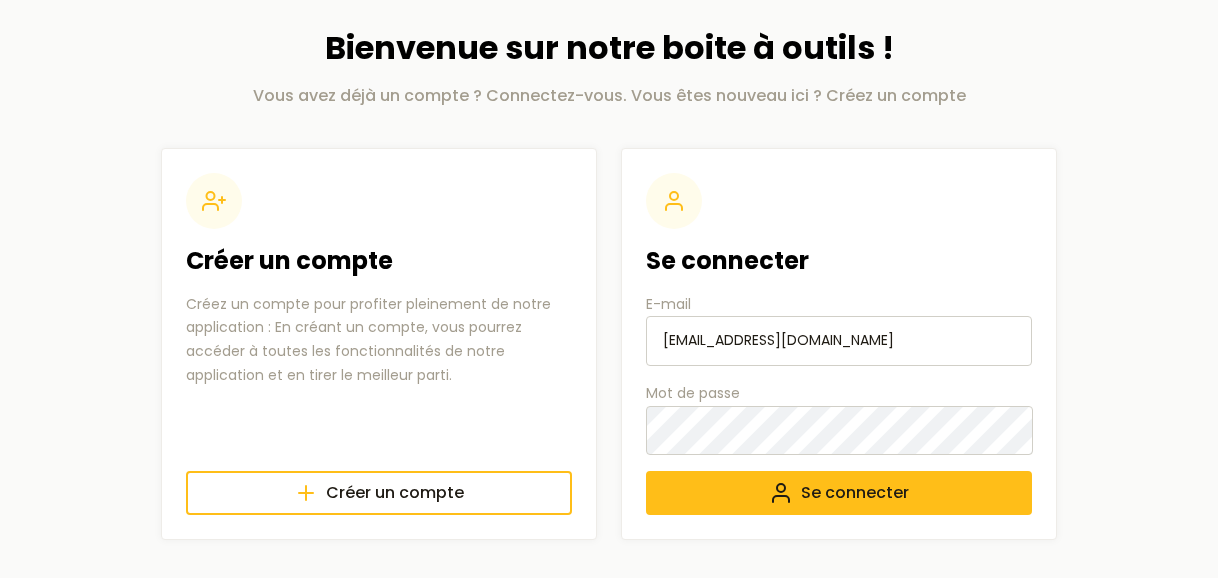 click on "[EMAIL_ADDRESS][DOMAIN_NAME]" at bounding box center [839, 341] 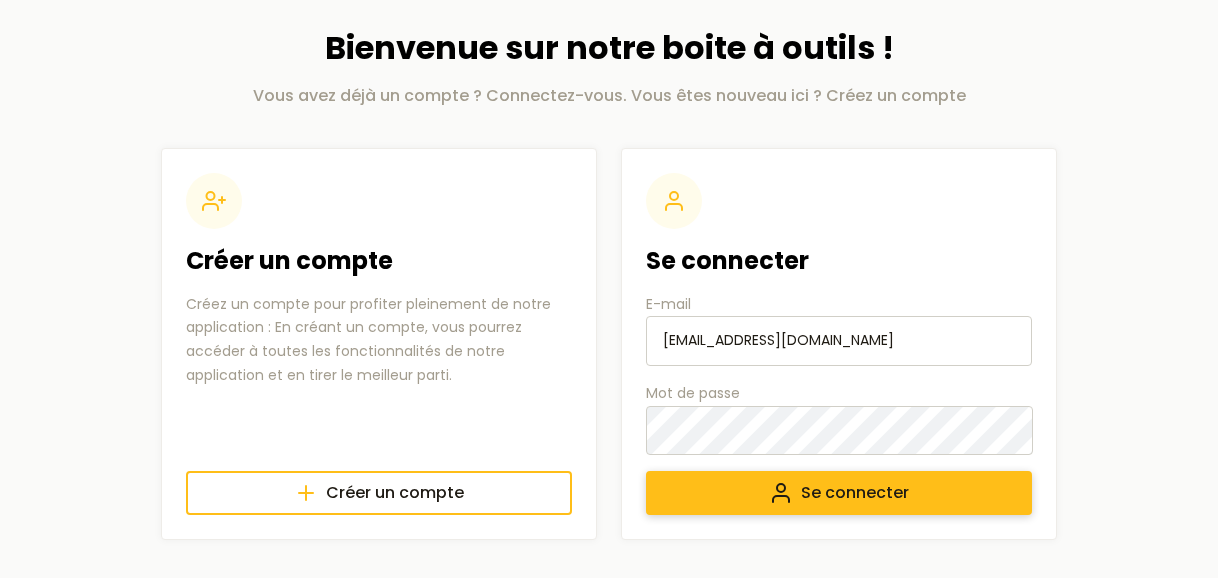 click on "Se connecter" at bounding box center [855, 493] 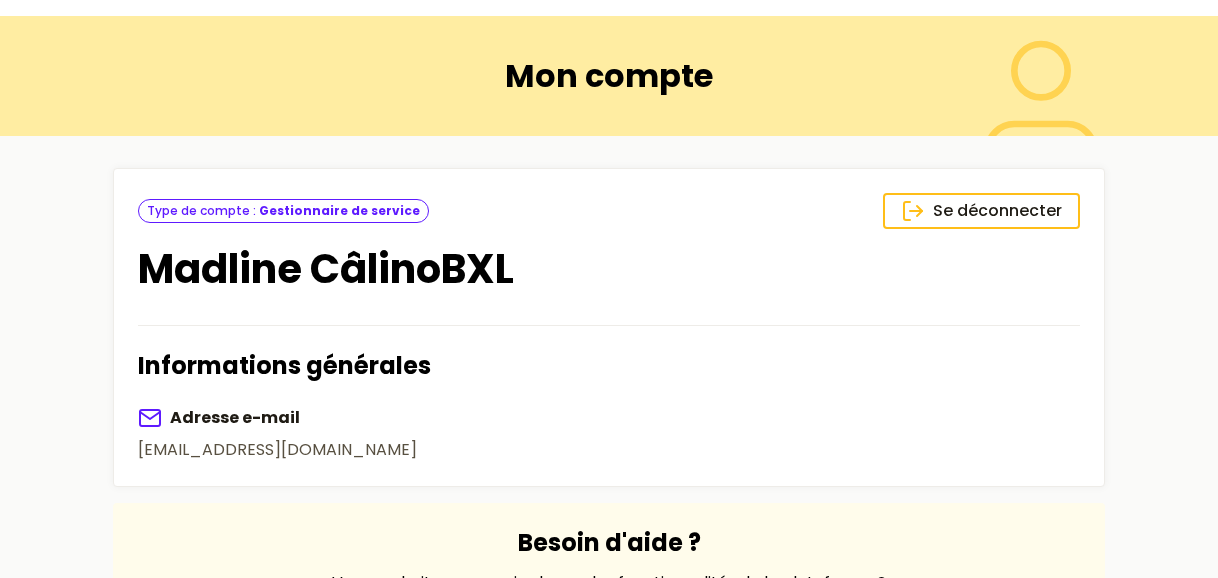 scroll, scrollTop: 0, scrollLeft: 0, axis: both 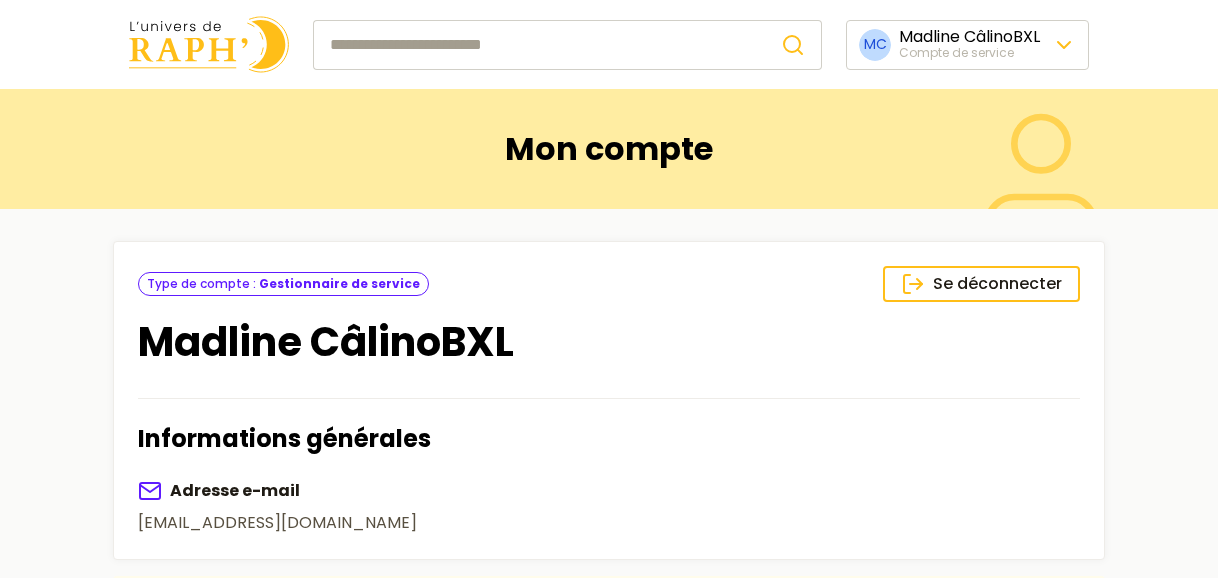 click on "MC Madline   CâlinoBXL Compte de service Mon compte Se déconnecter Type de compte :   Gestionnaire de service Madline CâlinoBXL Informations générales Adresse e-mail [EMAIL_ADDRESS][DOMAIN_NAME] Besoin d'aide ? Vous souhaitez en savoir plus sur les fonctionnalités de la plateforme ? Informations sur la plateforme Vous souhaitez nous aider ? L'Univers de RAPH', c'est plus qu’une ASBL et cela est possible grâce à vous. Nous soutenir Vous connaissez un service qui n’est pas encore sur la plateforme ? Contactez-nous ©  2025  Tout droit réservé Préférences de cookies Privacy policy À propos de l'Univers de RAPH' by" at bounding box center (609, 614) 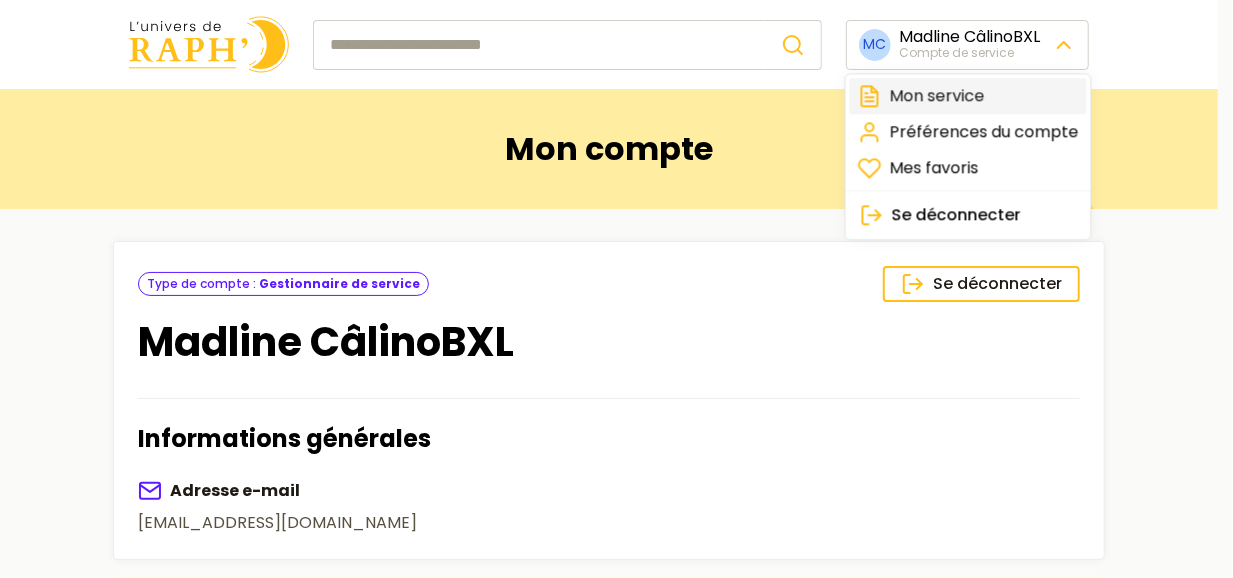 click on "Mon service" at bounding box center [968, 96] 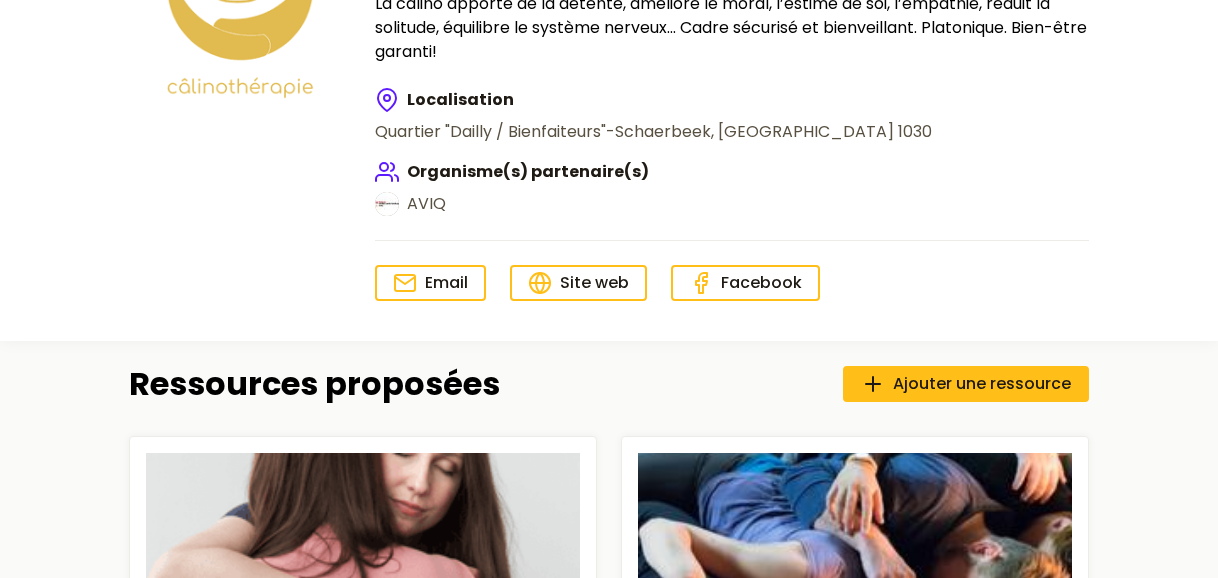 scroll, scrollTop: 0, scrollLeft: 0, axis: both 